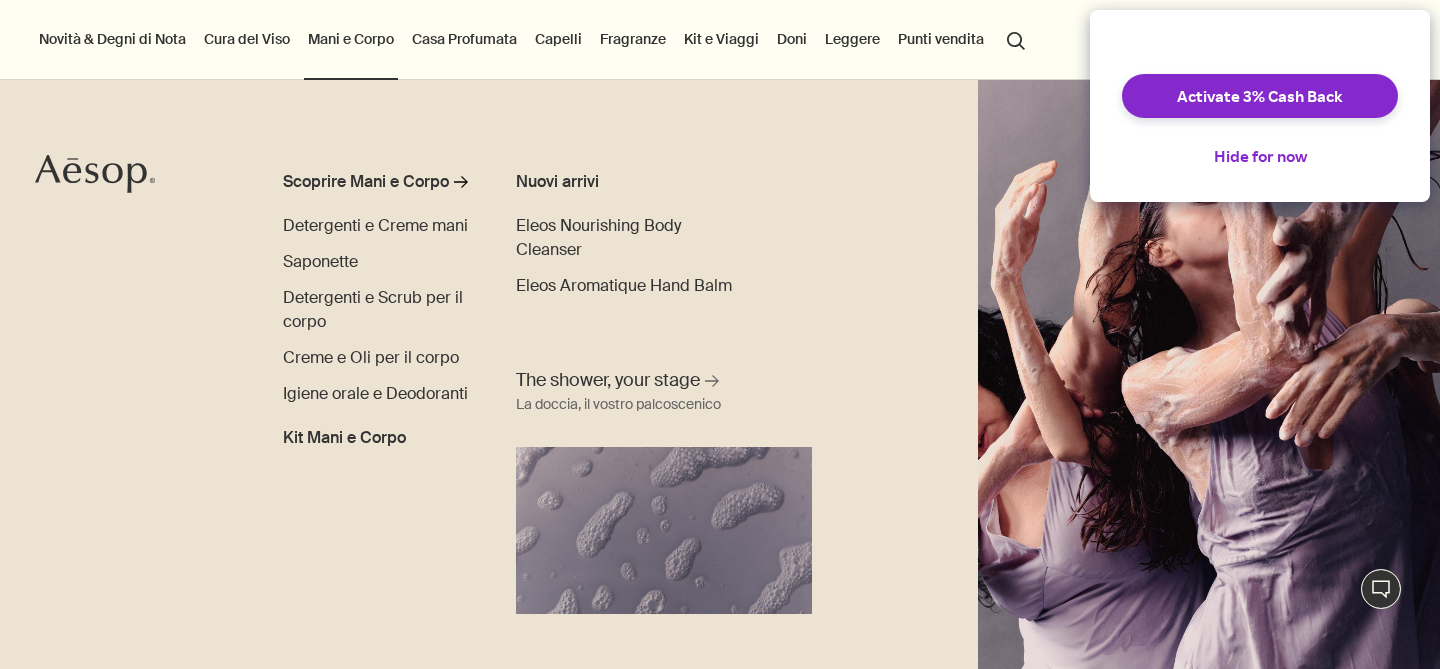 scroll, scrollTop: 0, scrollLeft: 0, axis: both 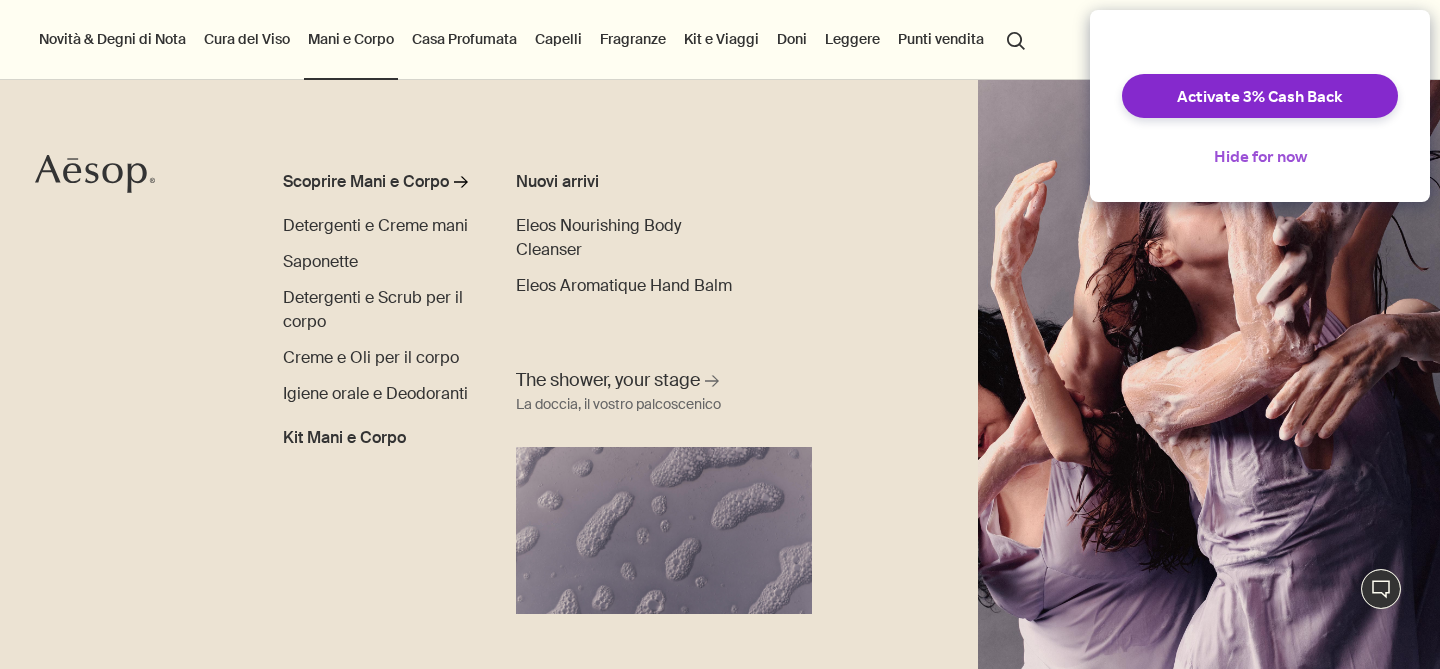 click on "Hide for now" at bounding box center (1260, 156) 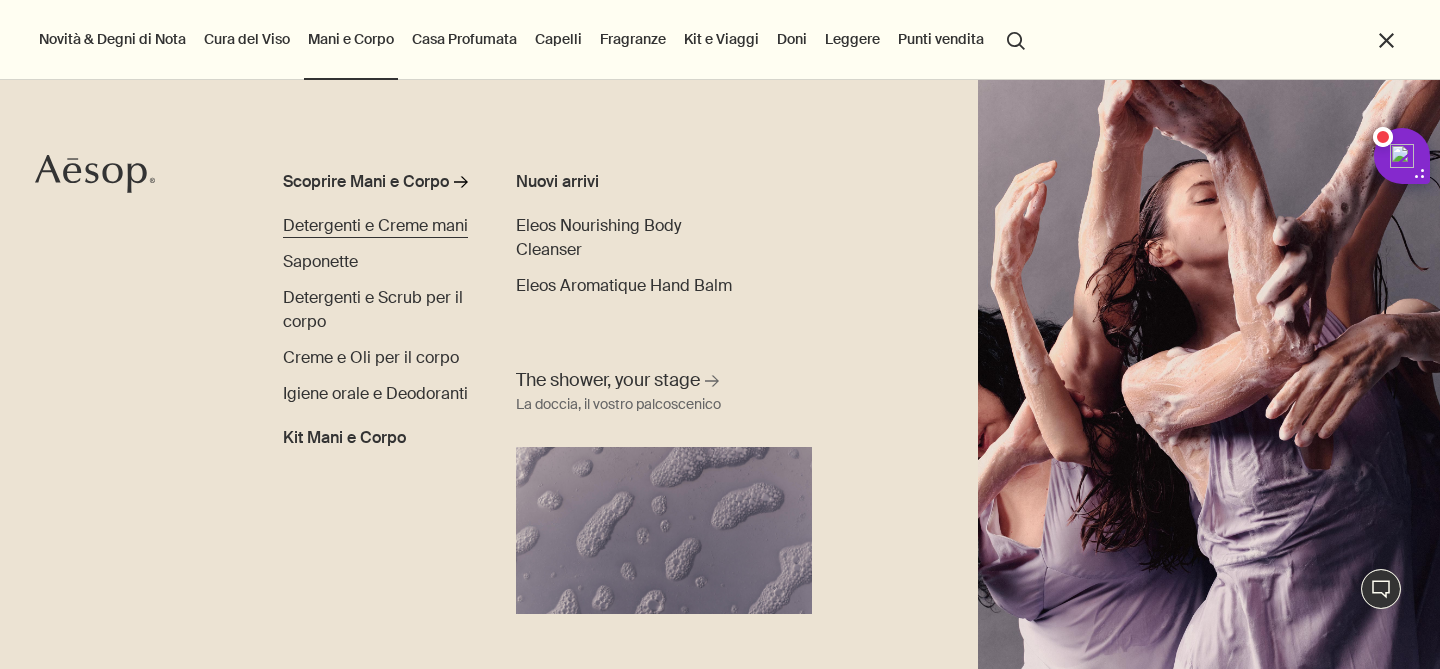 click on "Detergenti e Creme mani" at bounding box center (375, 225) 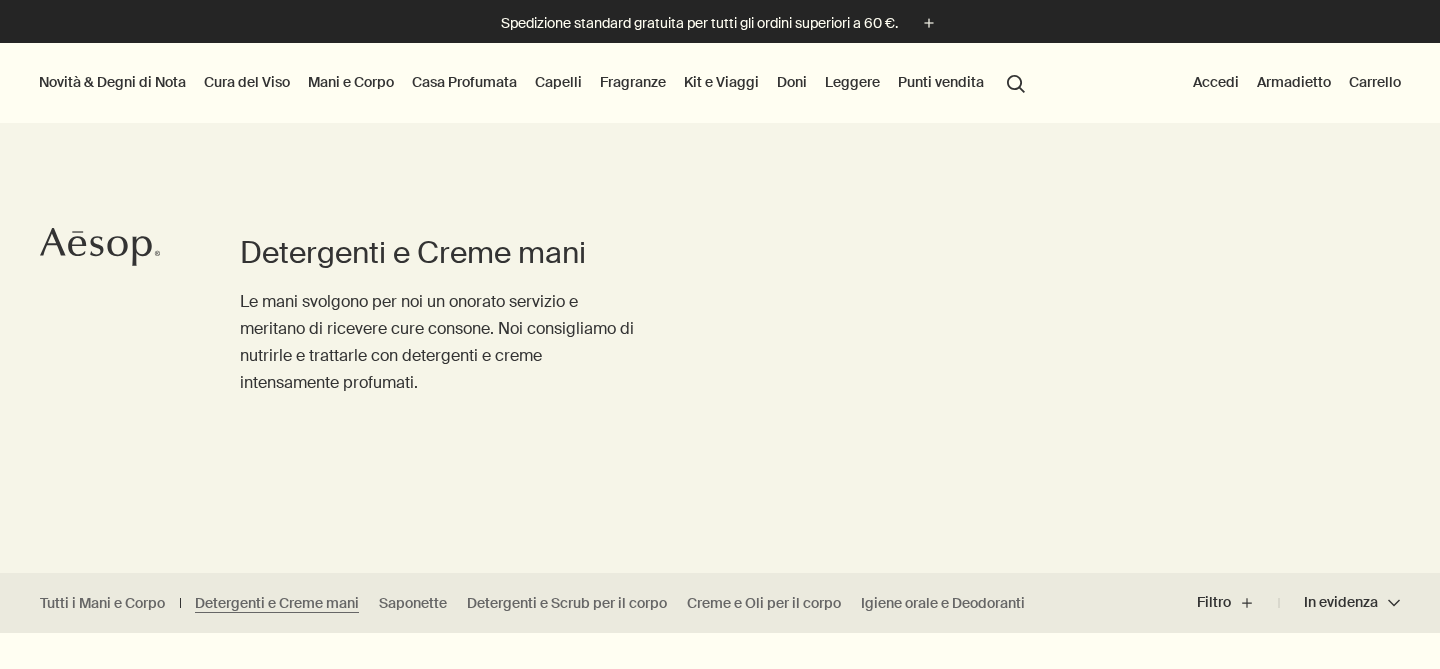 scroll, scrollTop: 316, scrollLeft: 0, axis: vertical 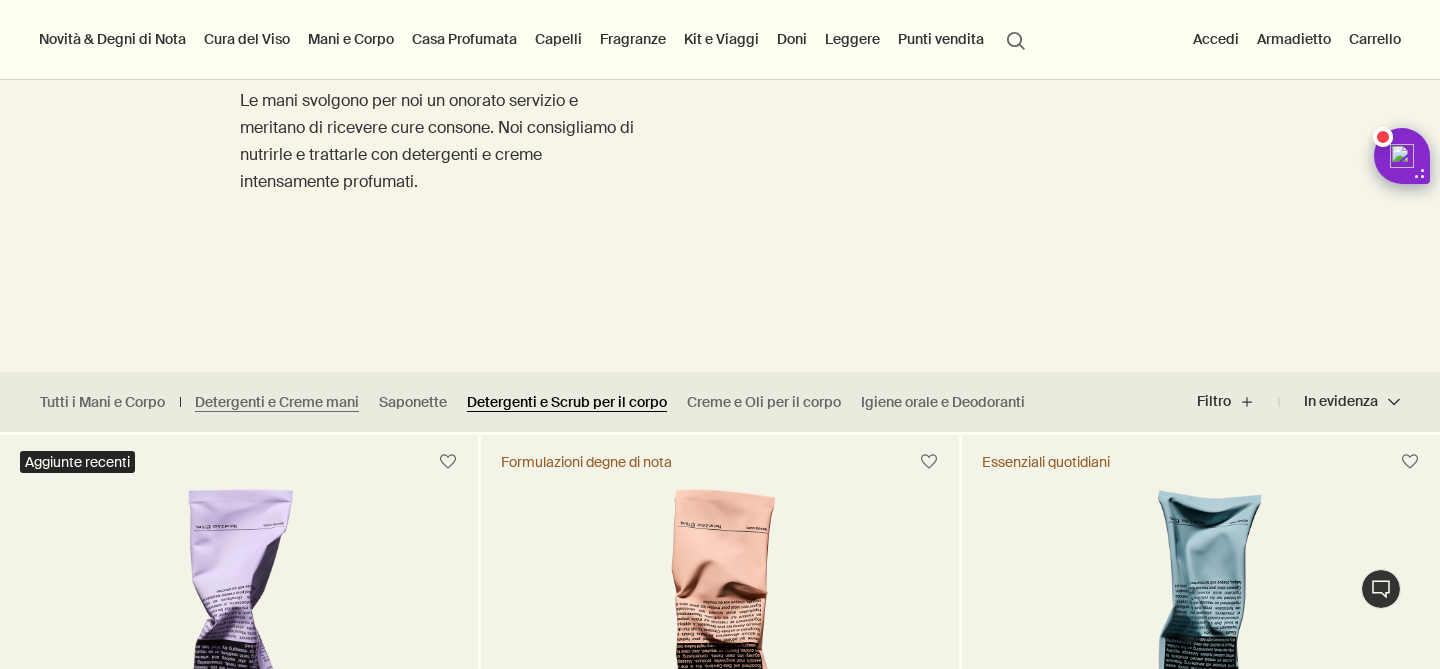 click on "Detergenti e Scrub per il corpo" at bounding box center (567, 402) 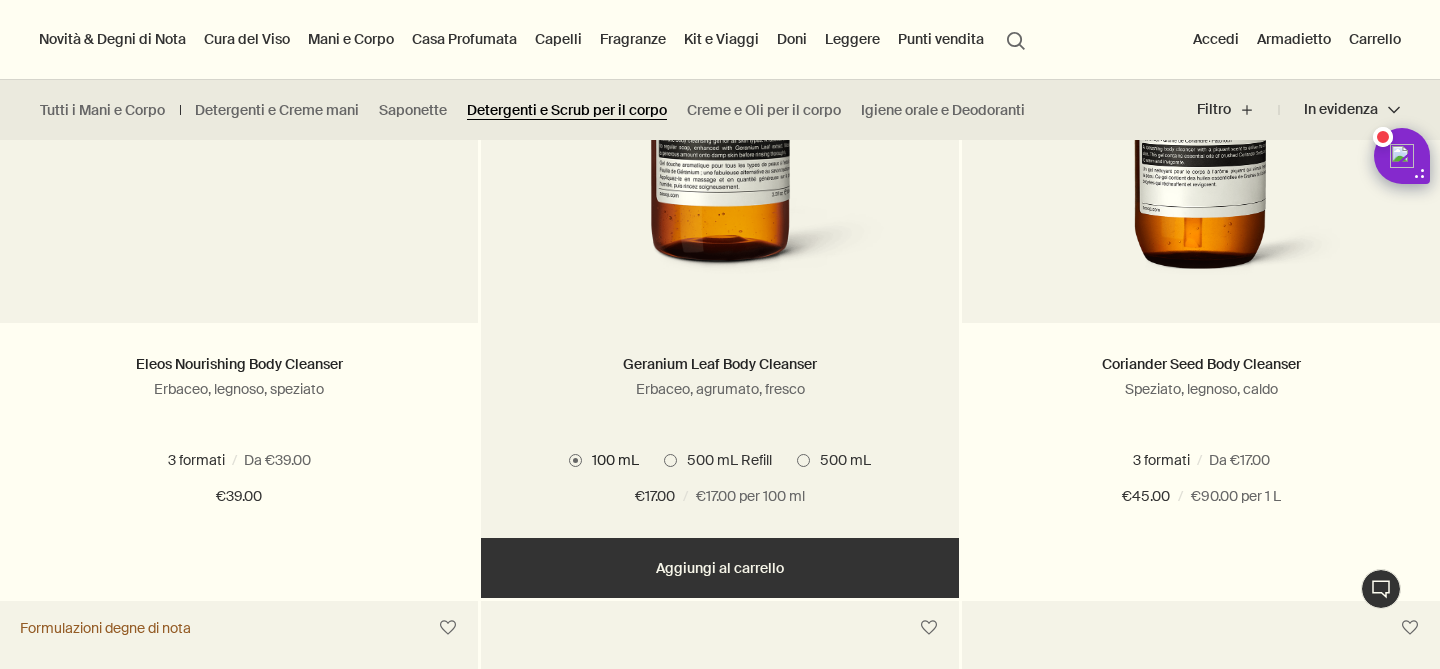 scroll, scrollTop: 695, scrollLeft: 0, axis: vertical 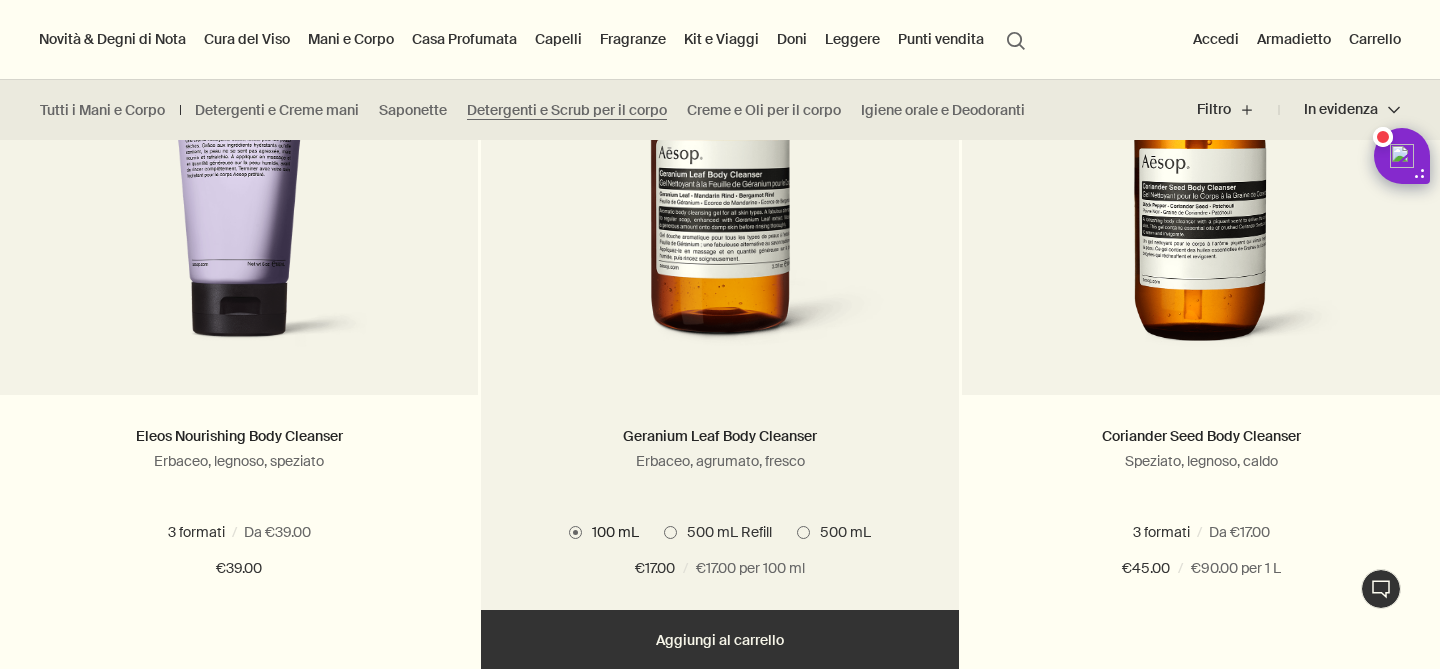 click at bounding box center (720, 180) 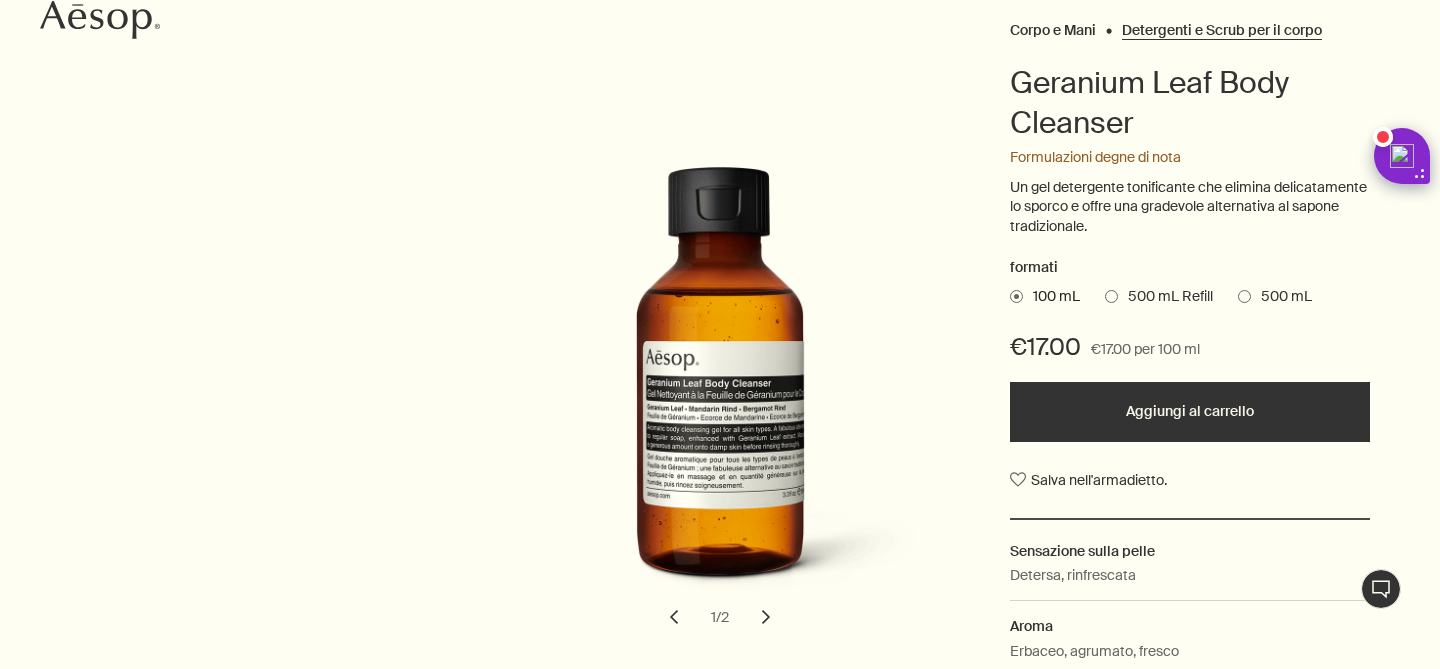 scroll, scrollTop: 227, scrollLeft: 0, axis: vertical 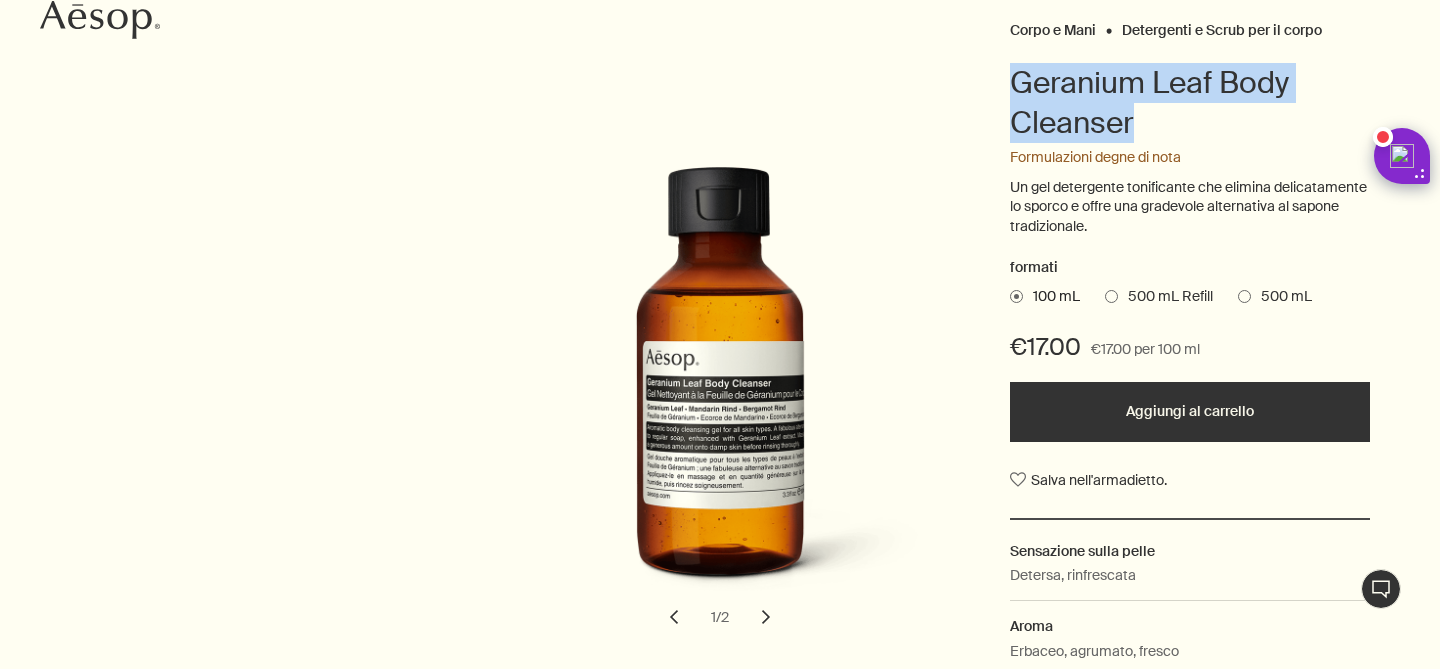 drag, startPoint x: 1143, startPoint y: 126, endPoint x: 1016, endPoint y: 78, distance: 135.76819 